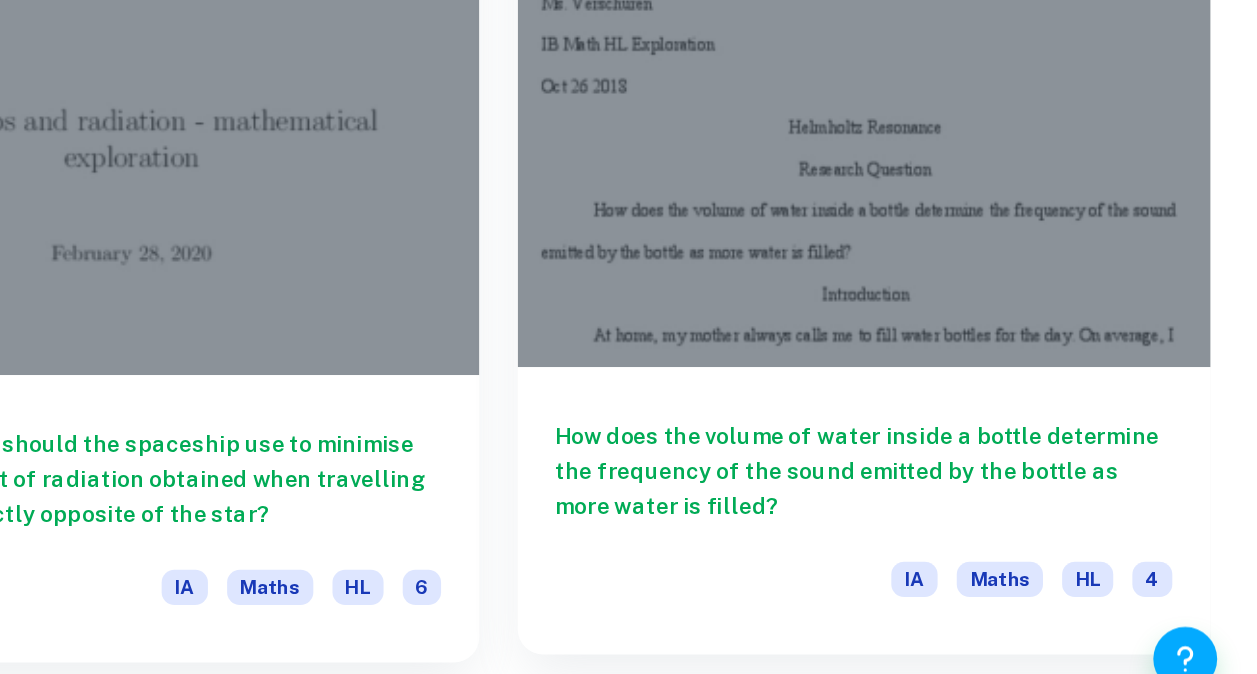 scroll, scrollTop: 1614, scrollLeft: 0, axis: vertical 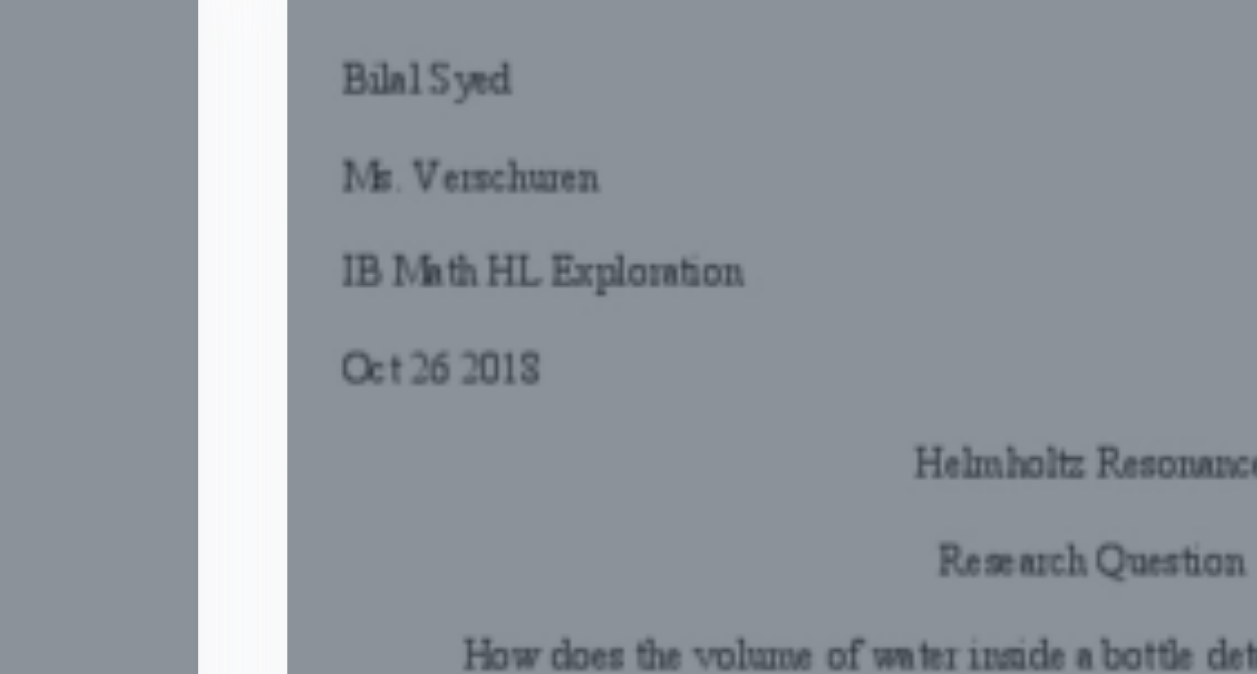 drag, startPoint x: 908, startPoint y: 262, endPoint x: 908, endPoint y: 221, distance: 41 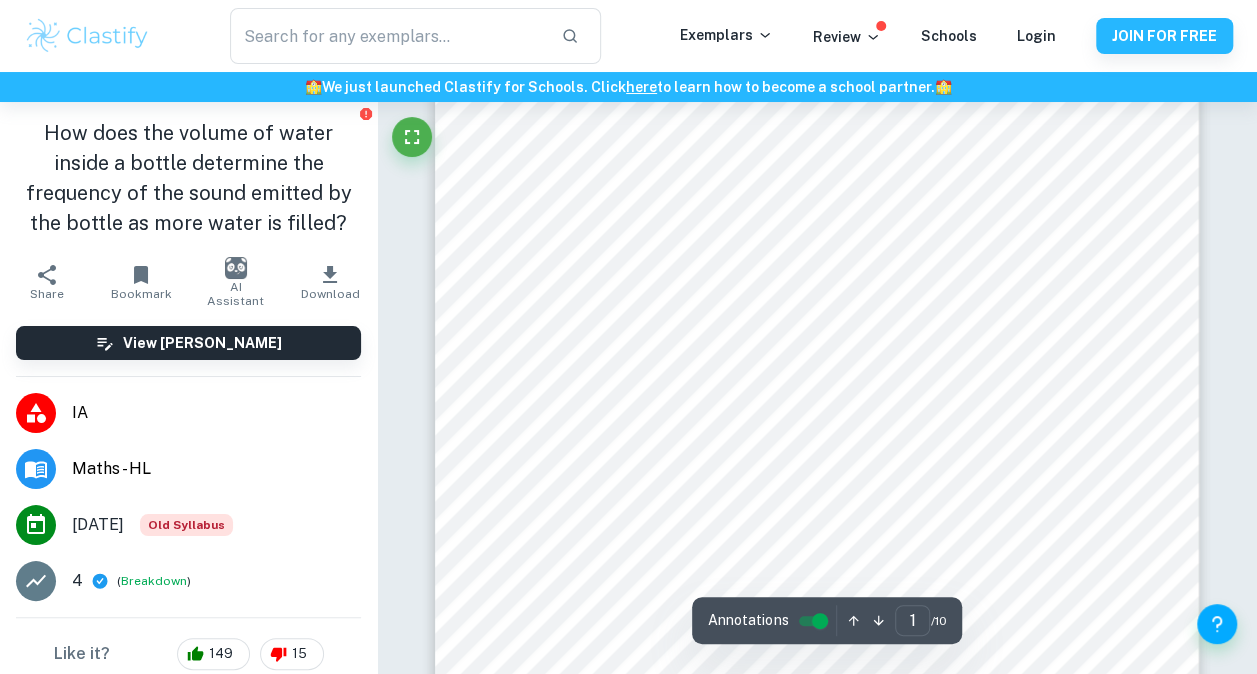 scroll, scrollTop: 440, scrollLeft: 0, axis: vertical 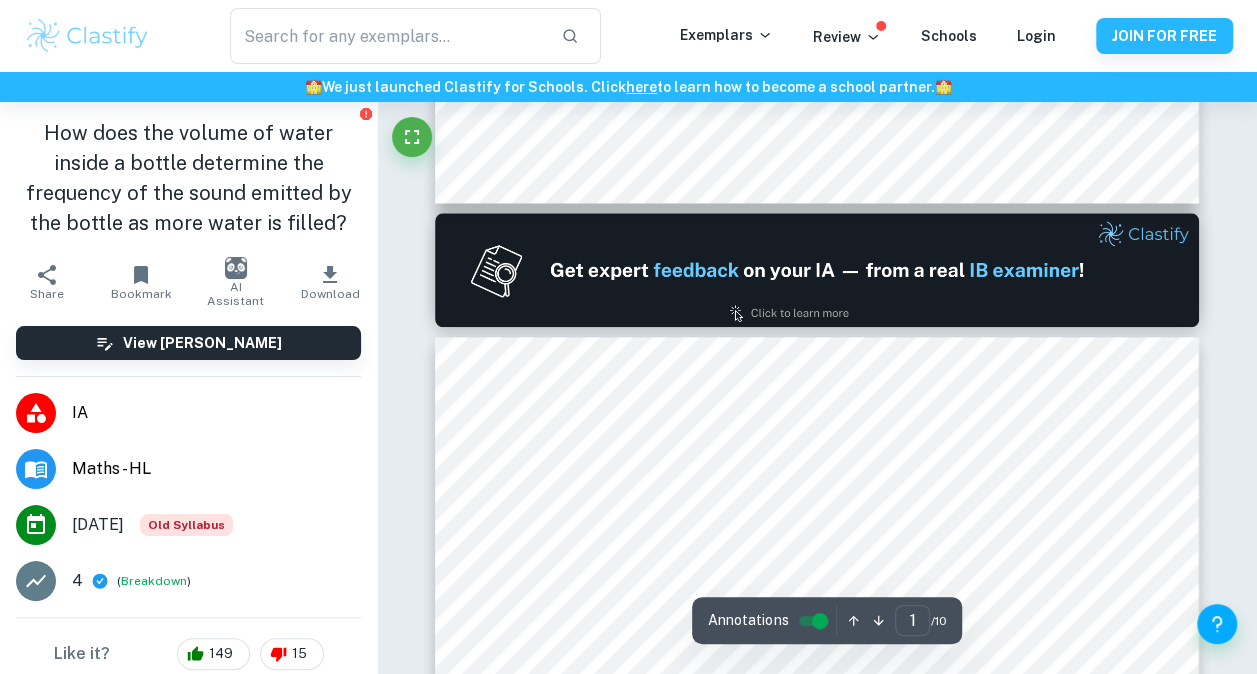 type on "2" 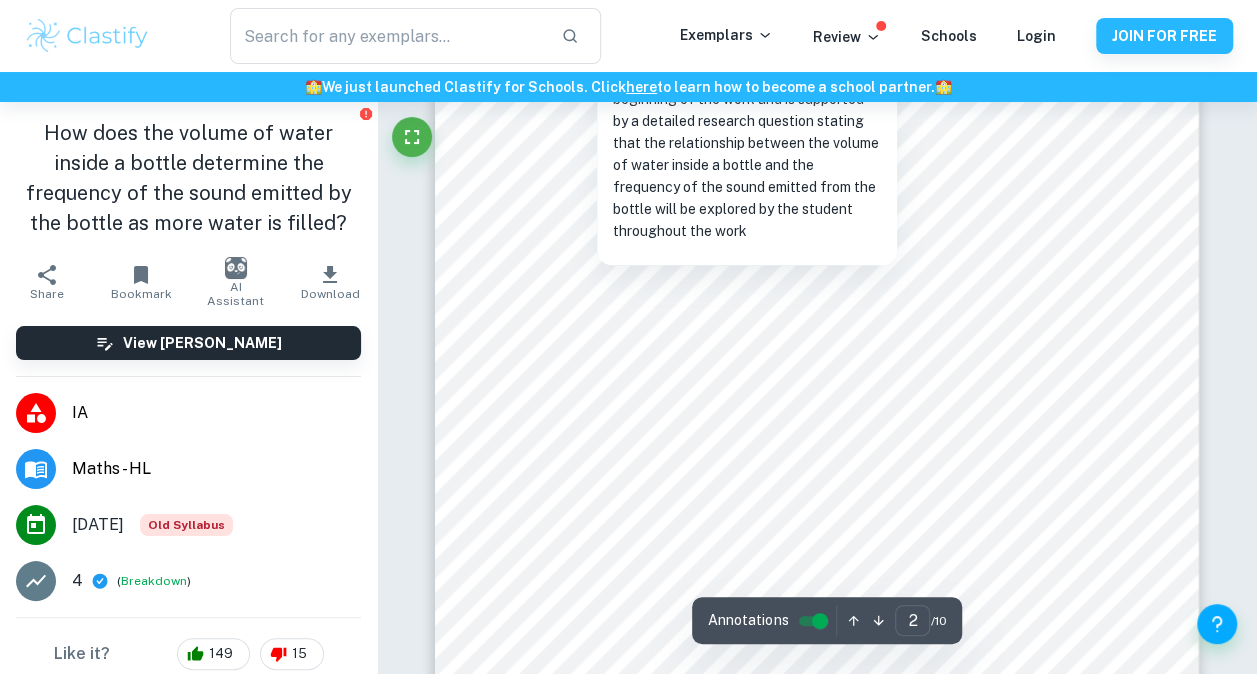 scroll, scrollTop: 1640, scrollLeft: 0, axis: vertical 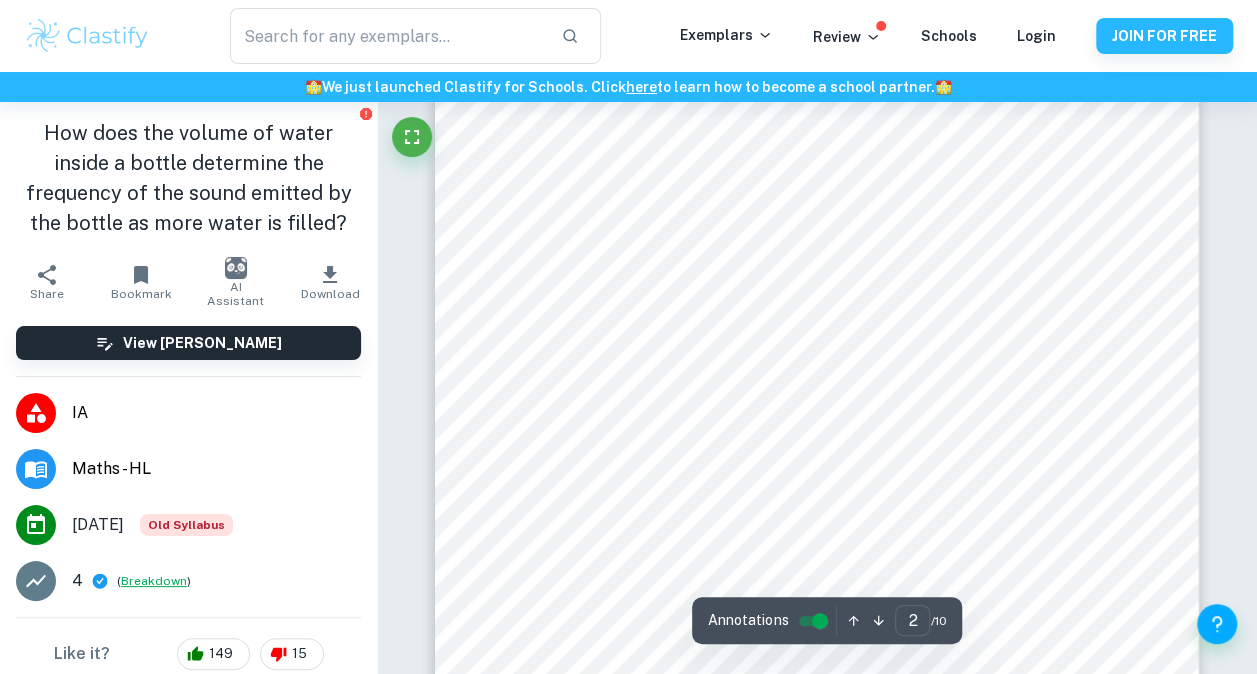 click on "Breakdown" at bounding box center (154, 581) 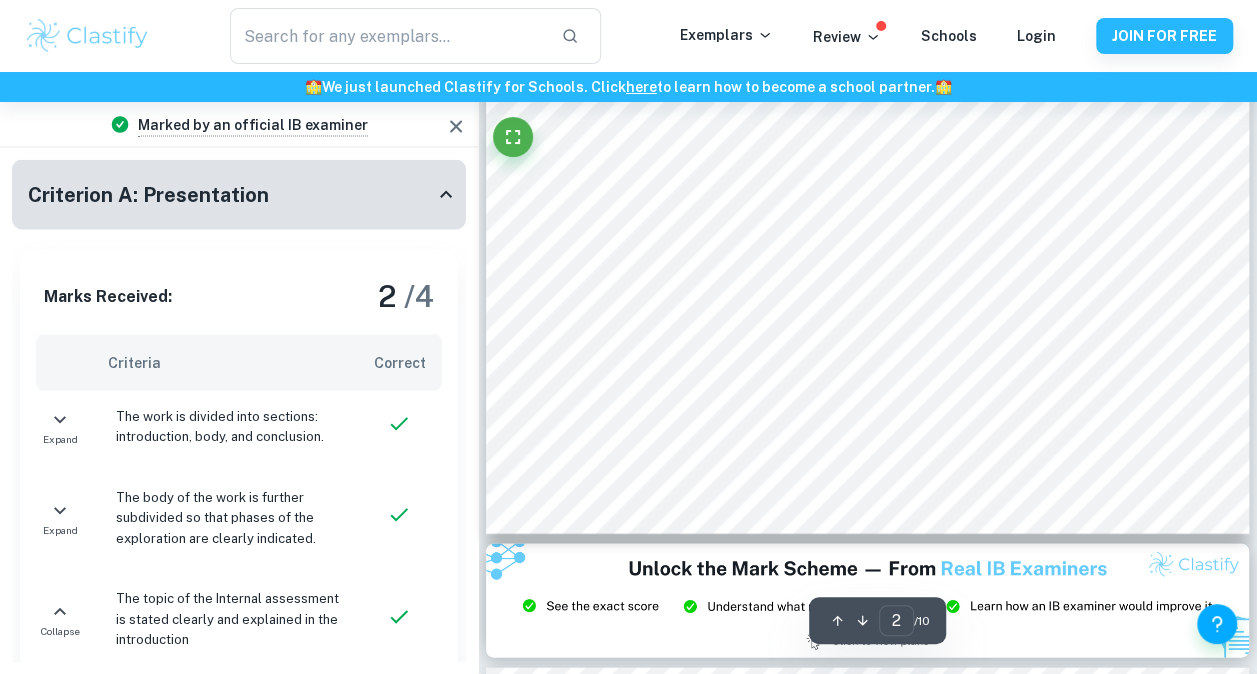 scroll, scrollTop: 1760, scrollLeft: 0, axis: vertical 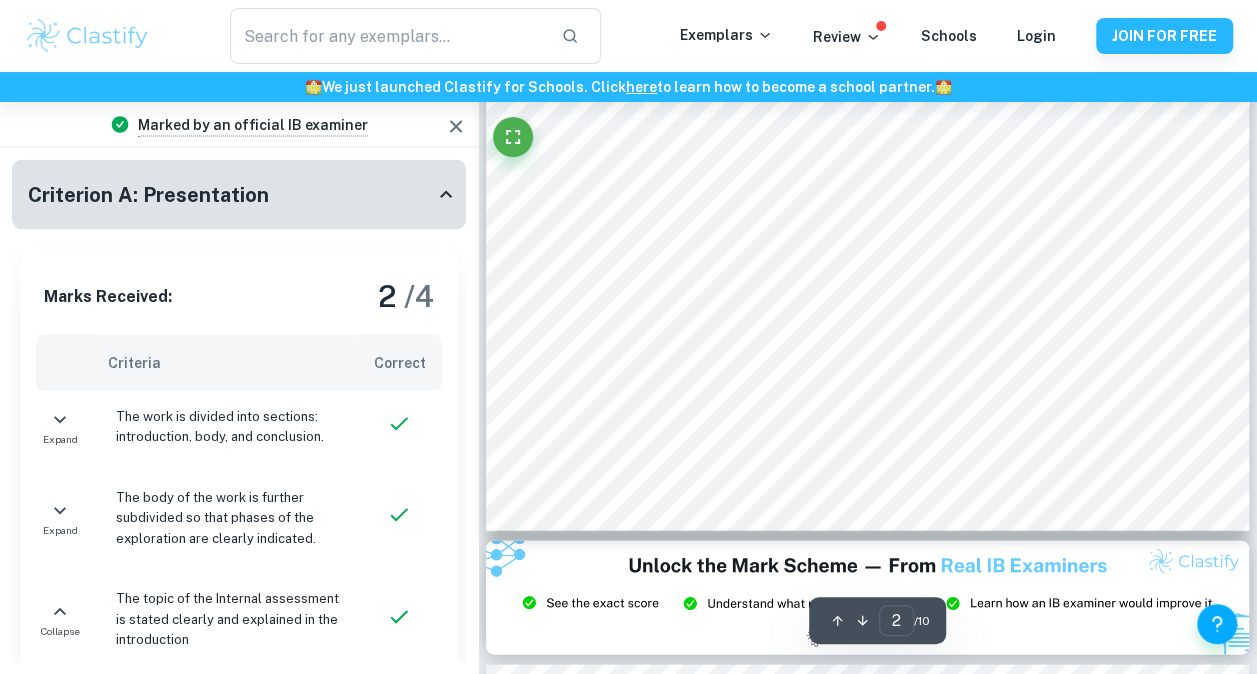 click on "Criterion A: Presentation Marks Received:  2   / 4 Criteria Correct Expand   The work is divided into sections: introduction, body, and conclusion. Expand   The body of the work is further subdivided so that phases of the exploration are clearly indicated. Collapse   The topic of the Internal assessment is stated clearly and explained in the introduction Why is it correct?   The topic of the investigation (Helmholtz Resonance) is provided at the beginning of the work and is supported by a detailed research question stating that the relationship between the volume of water inside a bottle and the frequency of the sound emitted from the bottle will be explored by the student throughout the work Highlights ( 5 ):      How d ... So th ... As th ... Helmh ... The g ... Collapse   The introduction includes a general description of the student's approach to the topic and what area of the math curriculum the exploration focuses on Highlights ( 4 ):      The s ... So I  ... The m ... Start ... Collapse     1 ):" at bounding box center (239, 1926) 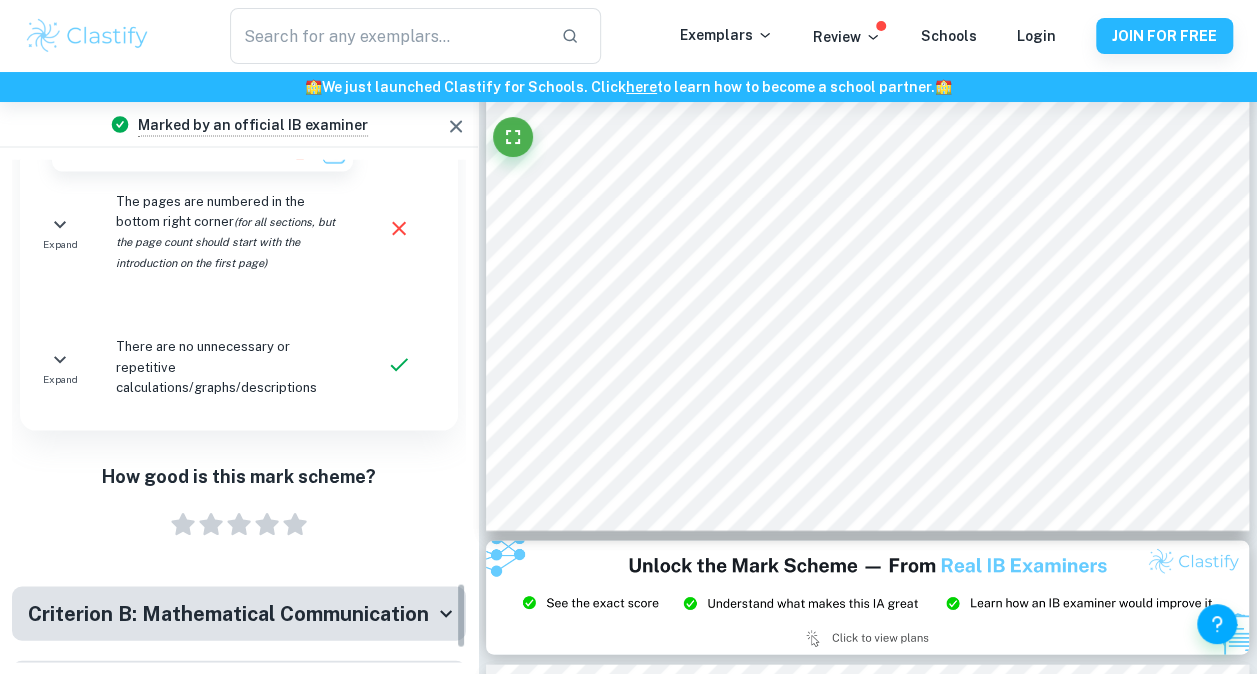 scroll, scrollTop: 3327, scrollLeft: 0, axis: vertical 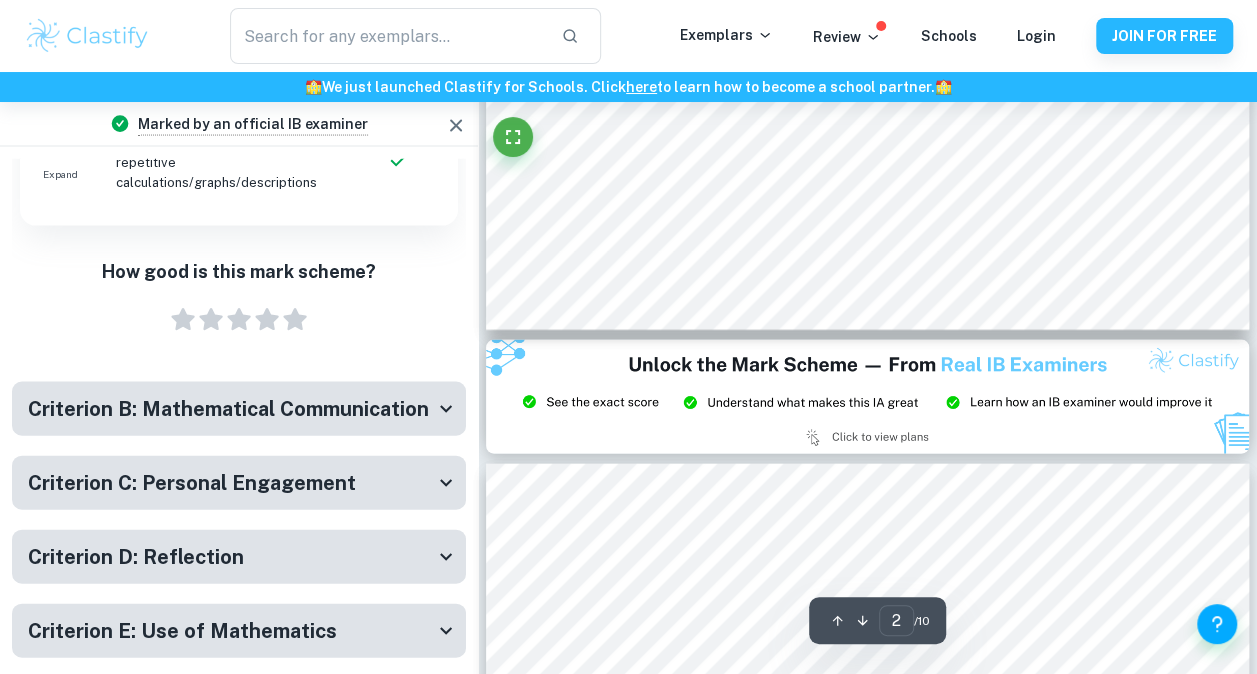 click on "Criterion B: Mathematical Communication" at bounding box center (228, 409) 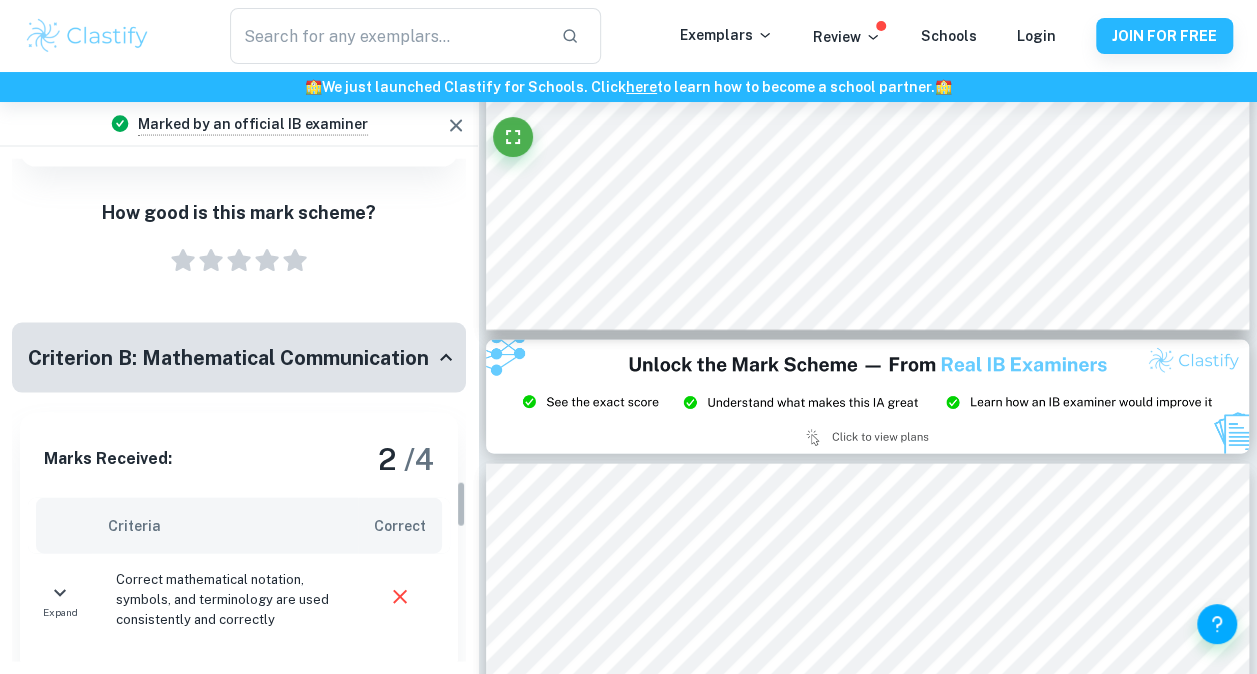 scroll, scrollTop: 3385, scrollLeft: 0, axis: vertical 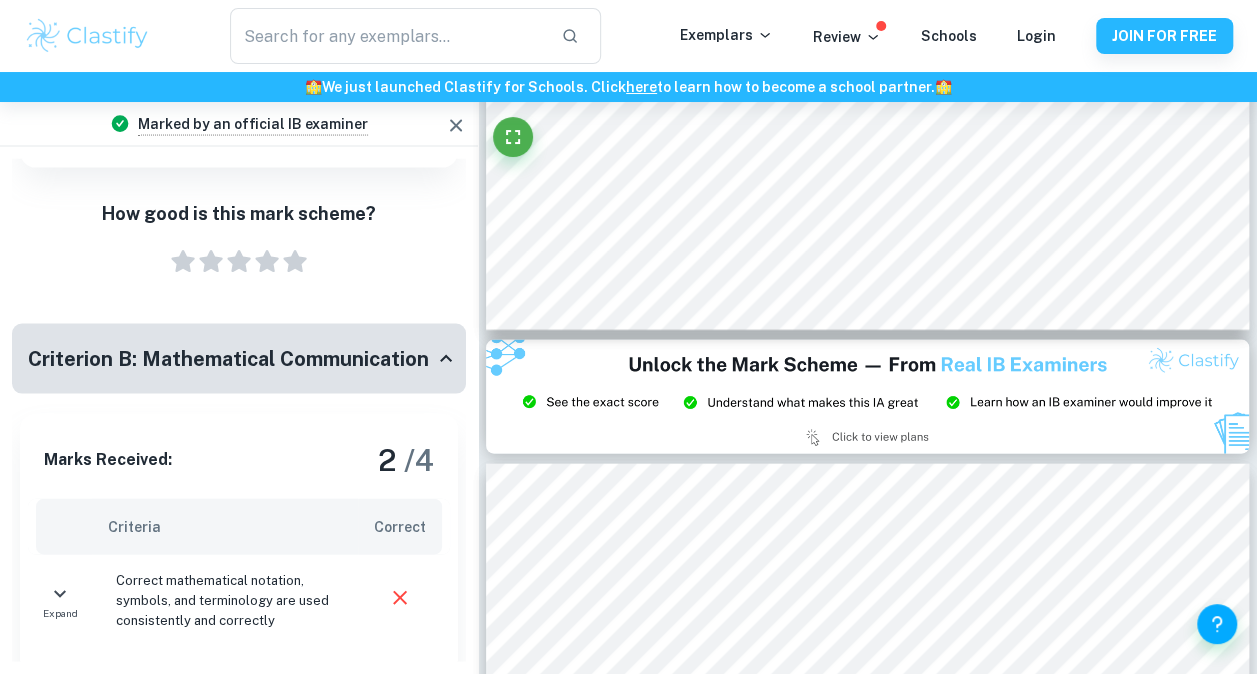 click on "Criterion B: Mathematical Communication" at bounding box center [228, 359] 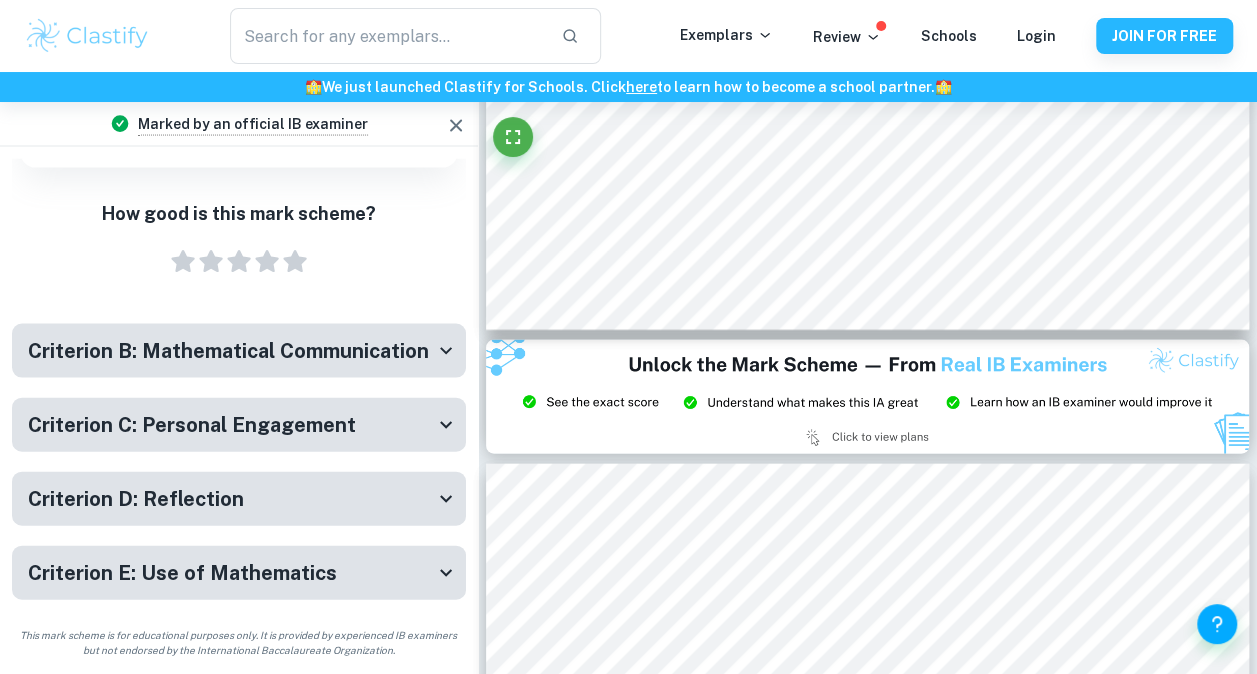 scroll, scrollTop: 3327, scrollLeft: 0, axis: vertical 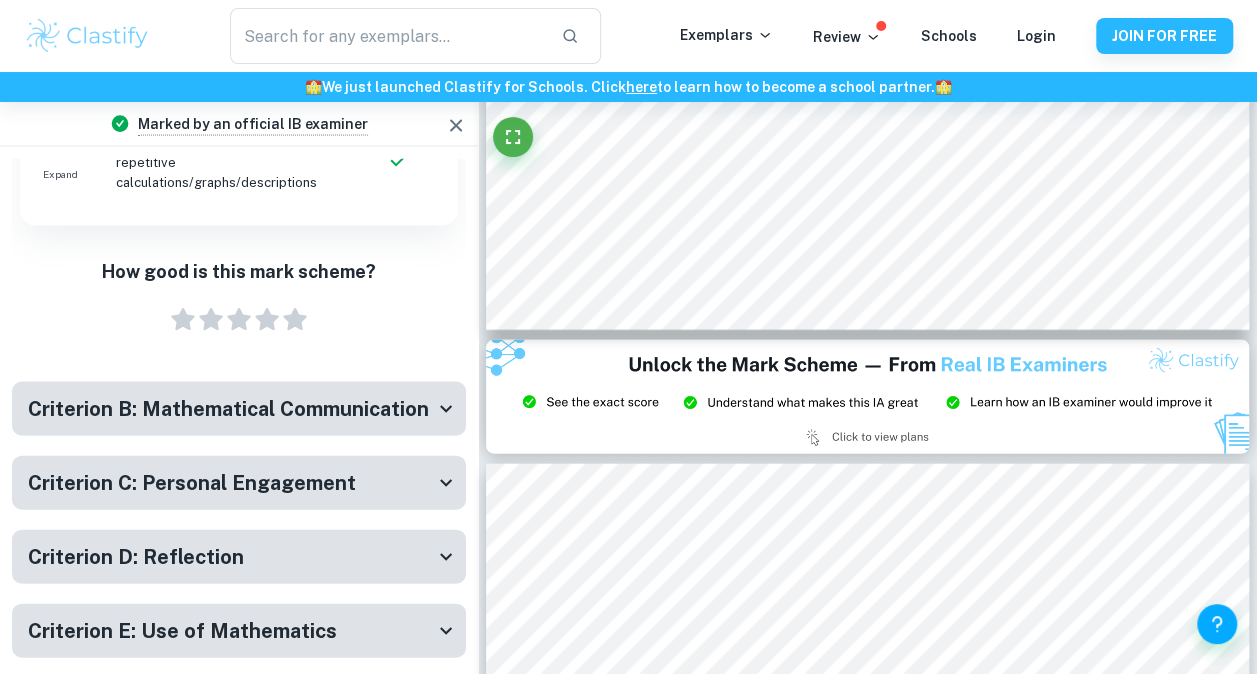 click on "Criterion C: Personal Engagement" at bounding box center (192, 483) 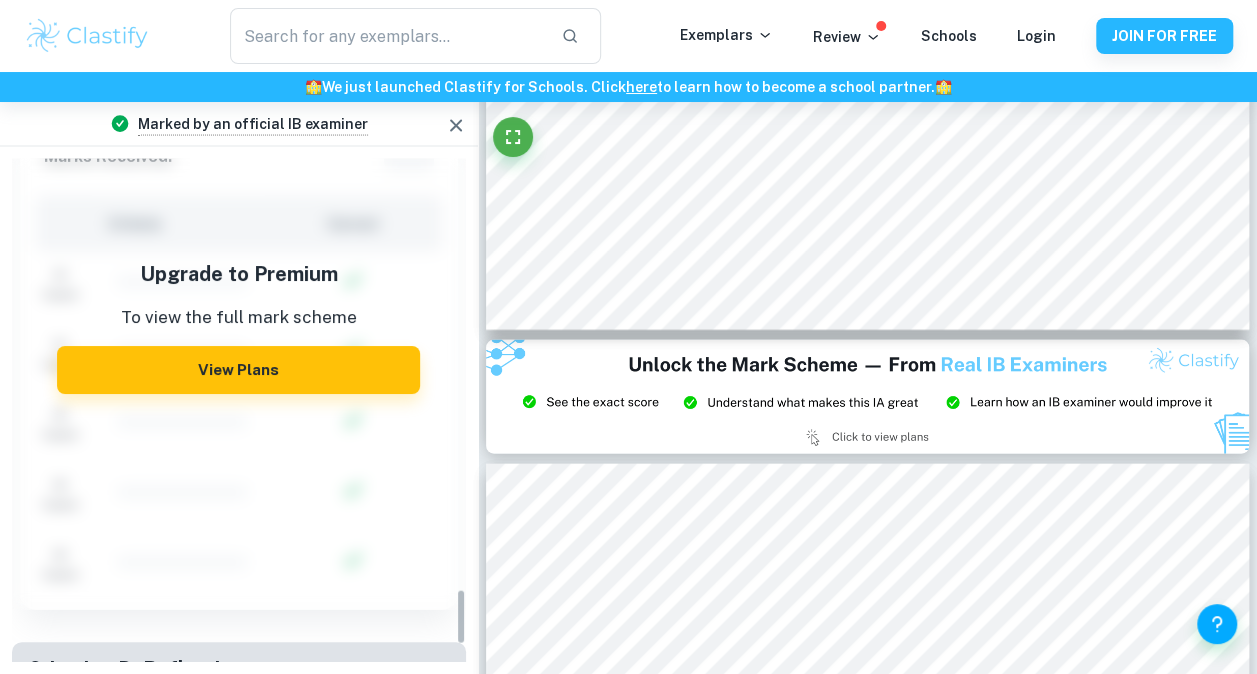 scroll, scrollTop: 3966, scrollLeft: 0, axis: vertical 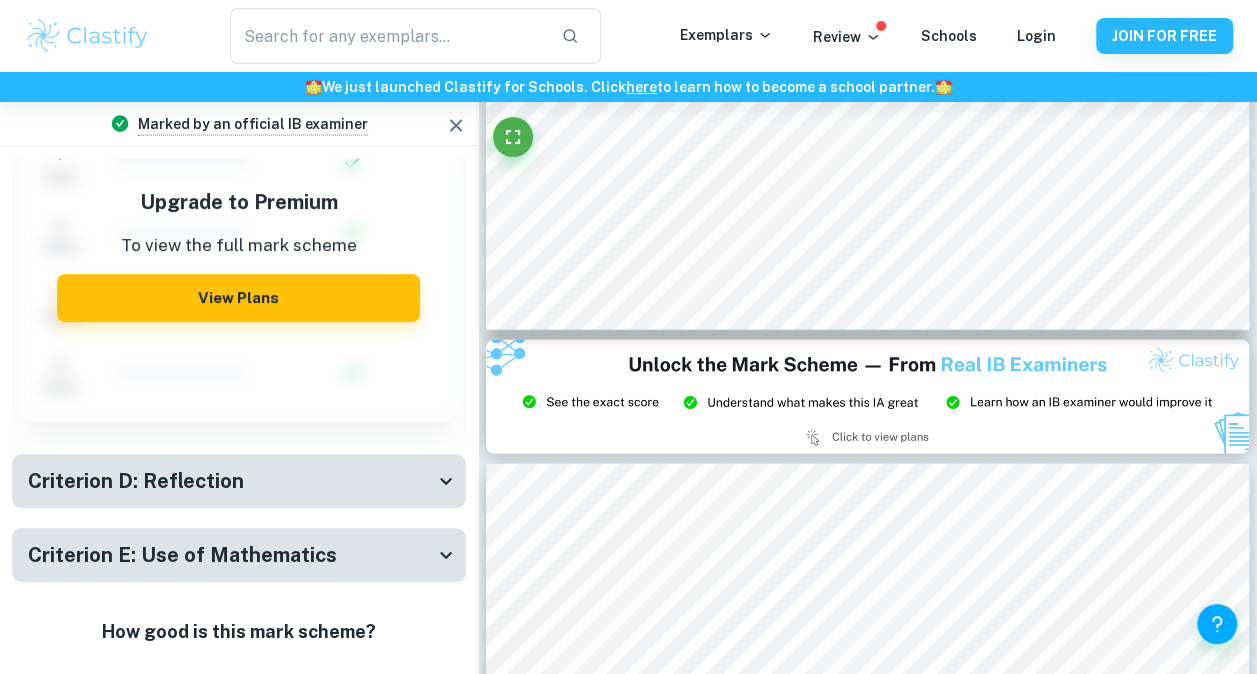click on "Criterion D: Reflection" at bounding box center [231, 481] 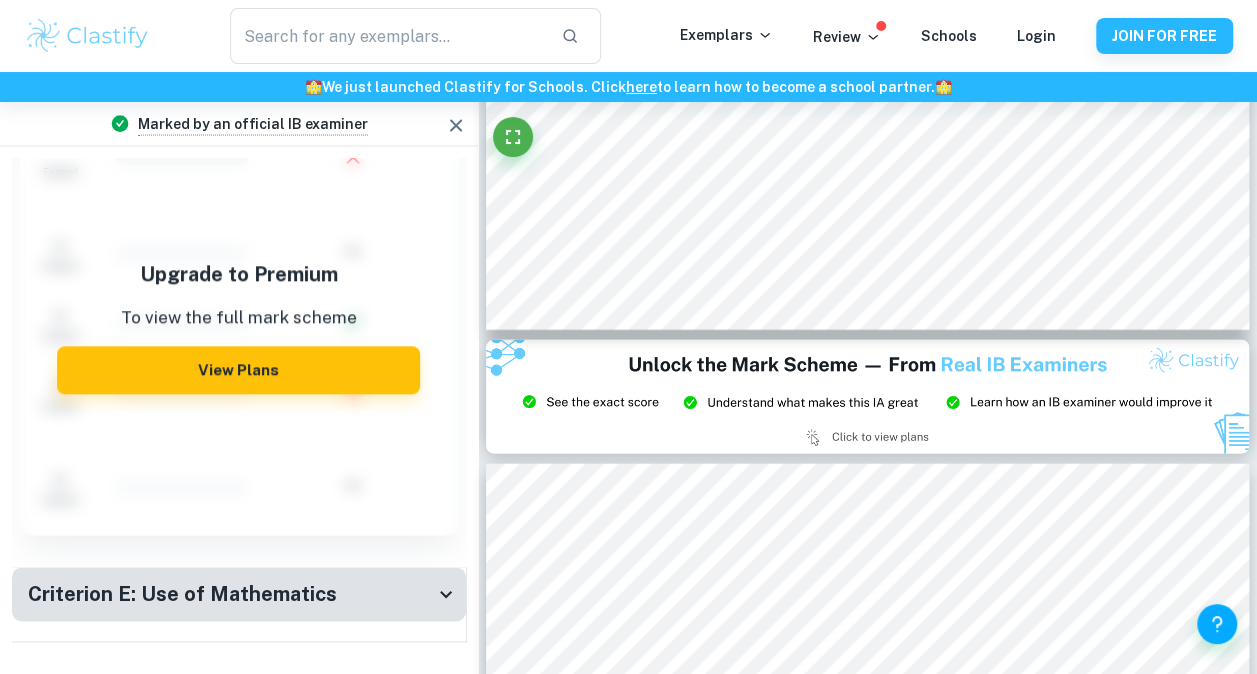 click on "Criterion E: Use of Mathematics" at bounding box center [182, 595] 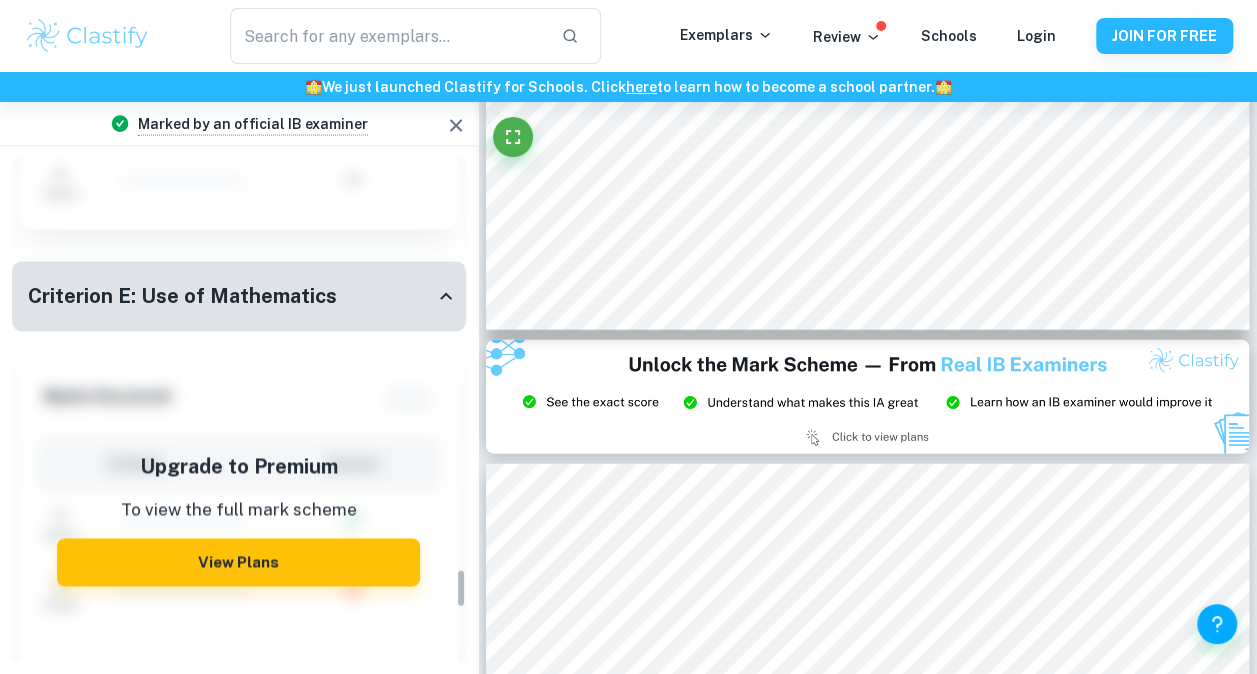 scroll, scrollTop: 4948, scrollLeft: 0, axis: vertical 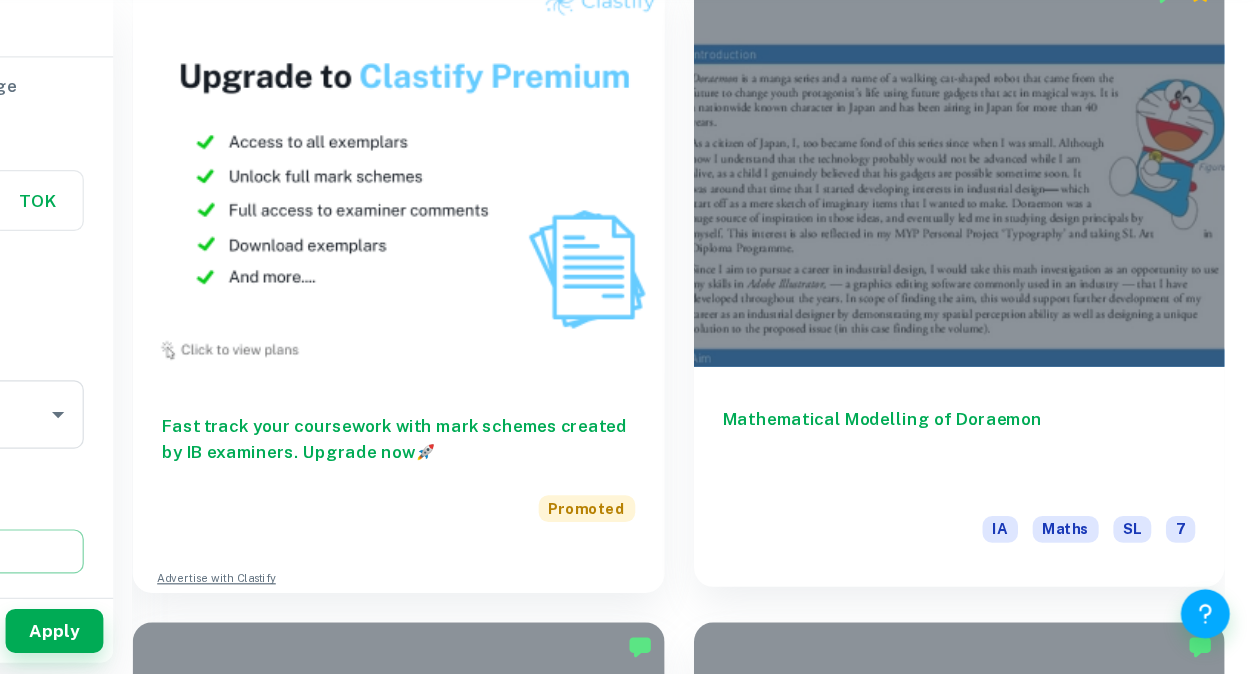 click on "Mathematical Modelling of Doraemon IA Maths SL 7" at bounding box center (1016, 512) 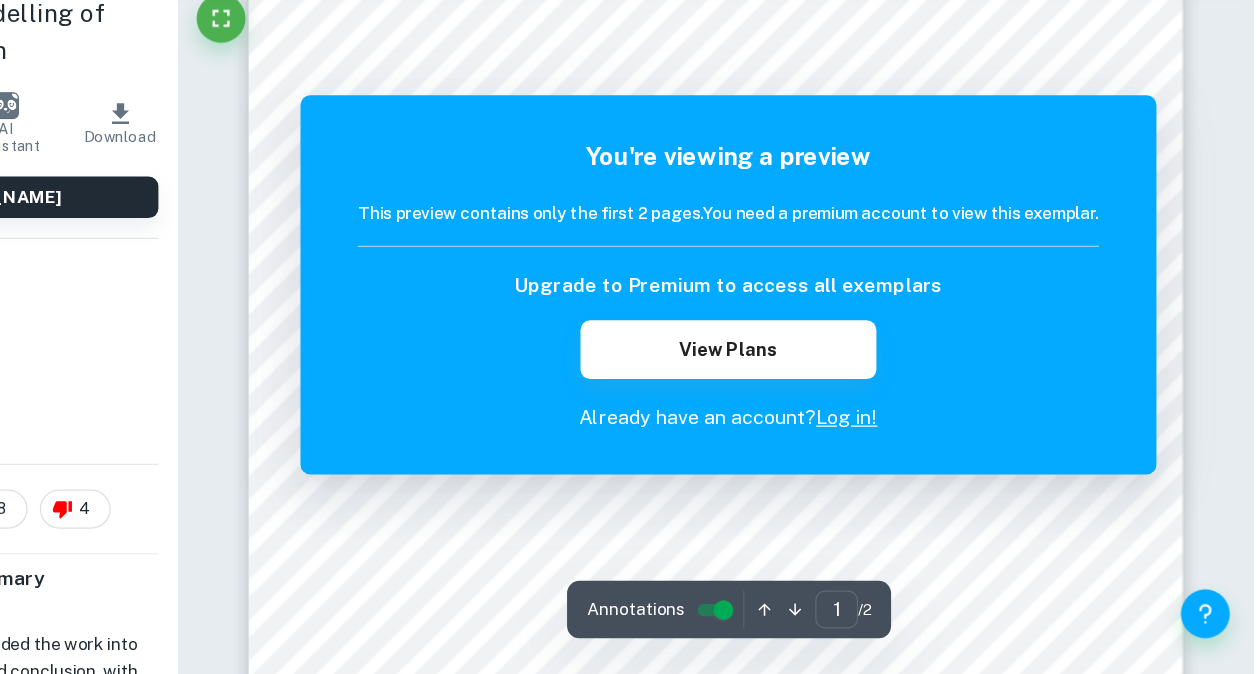 scroll, scrollTop: 240, scrollLeft: 0, axis: vertical 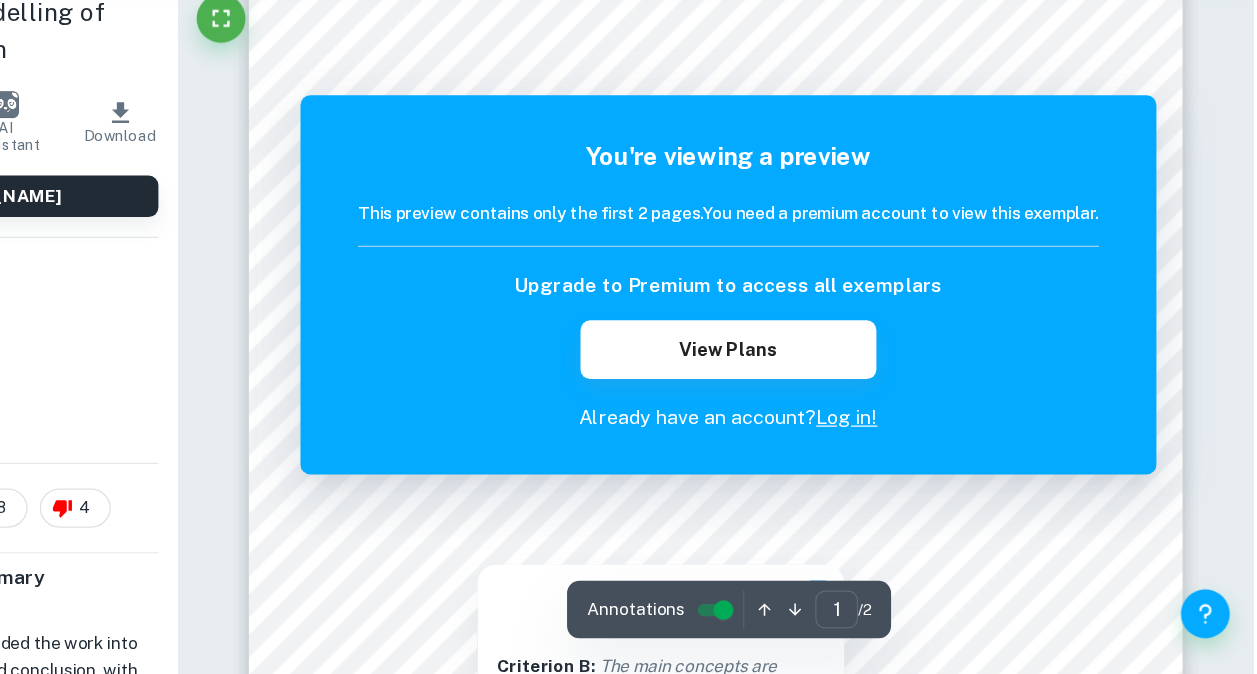 click on "Upgrade to Premium to access all exemplars View Plans" at bounding box center [827, 388] 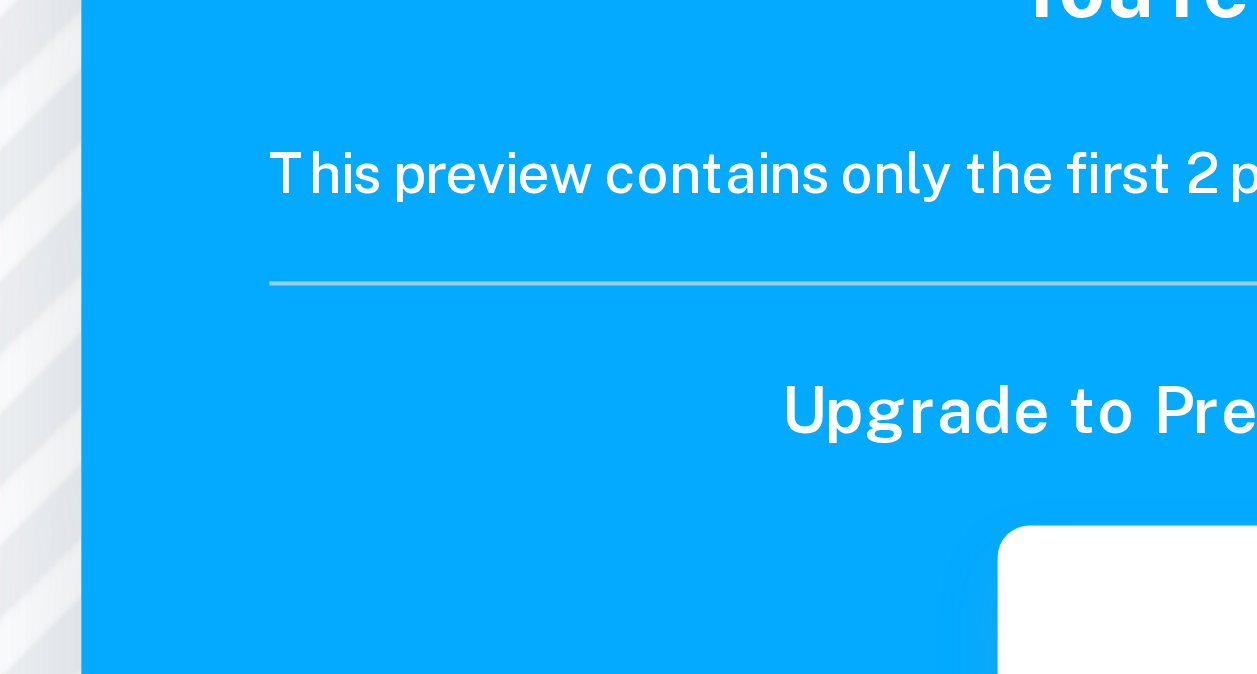 scroll, scrollTop: 438, scrollLeft: 0, axis: vertical 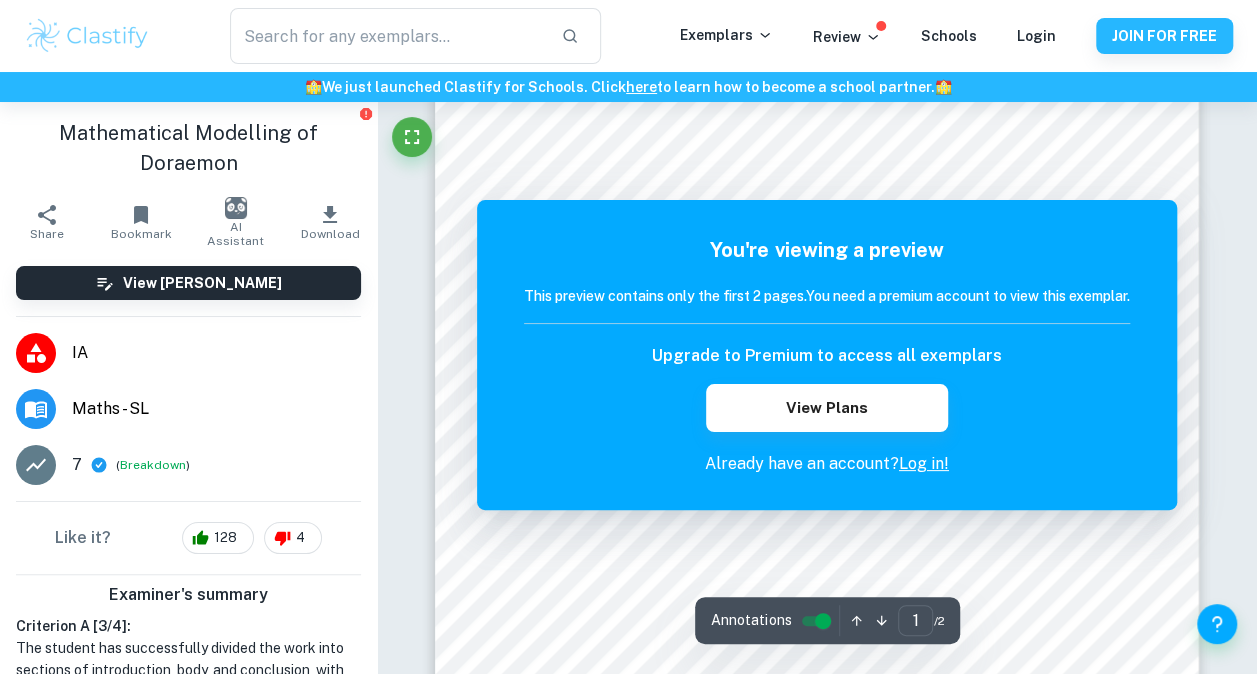 click on "You're viewing a preview This preview contains only the first 2 pages.  You need a premium account to view this exemplar. Upgrade to Premium to access all exemplars View Plans   Already have an account?  Log in!" at bounding box center (827, 355) 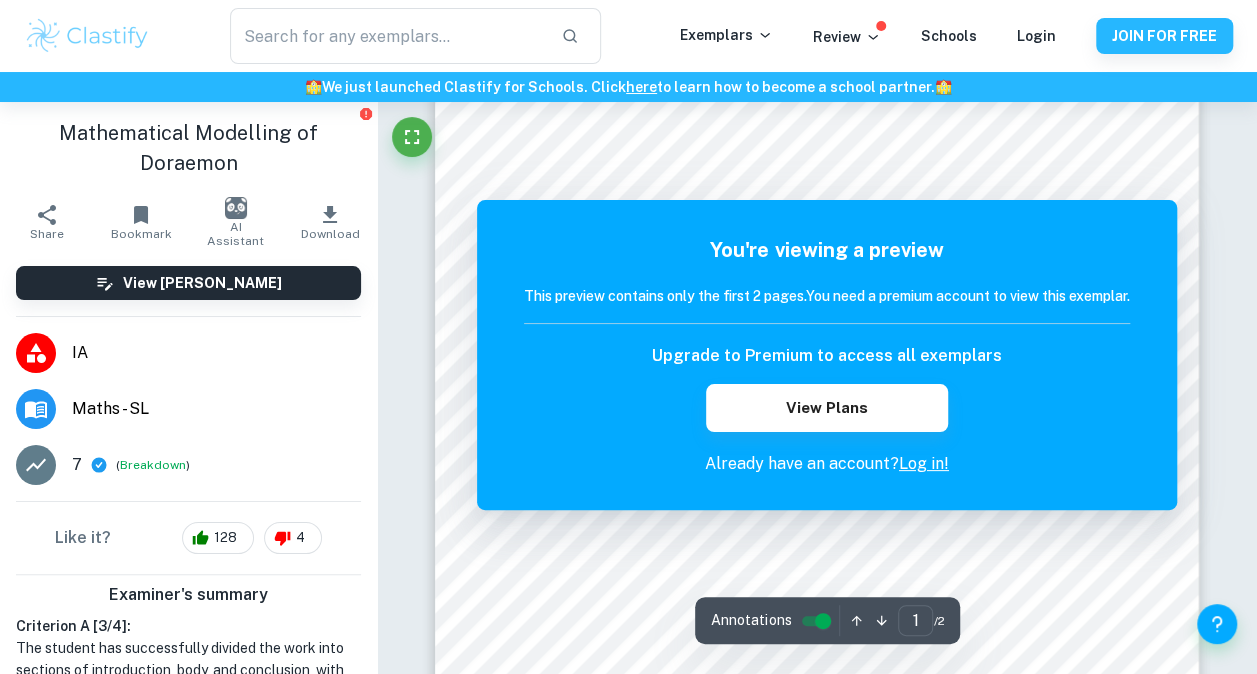 scroll, scrollTop: 318, scrollLeft: 0, axis: vertical 